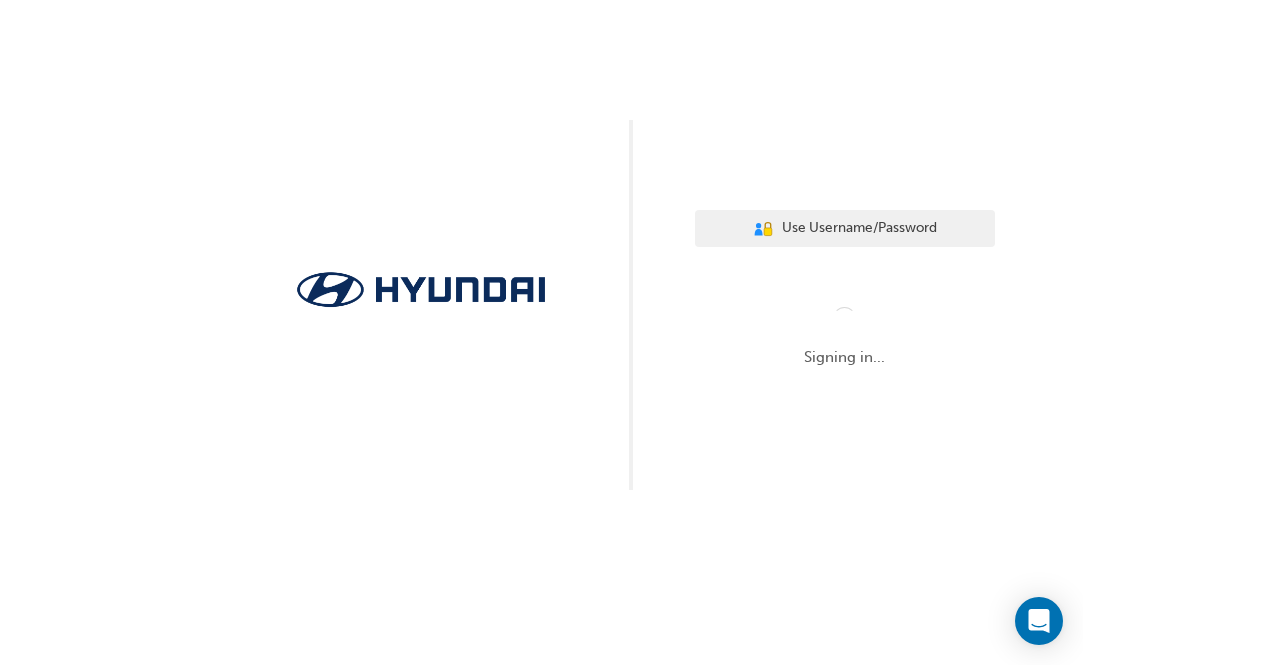 scroll, scrollTop: 0, scrollLeft: 0, axis: both 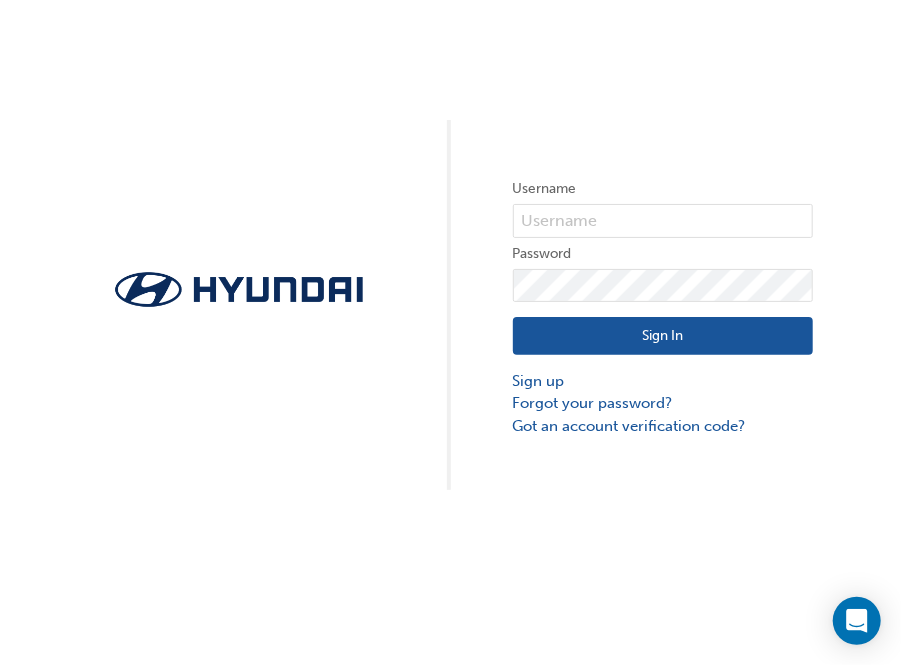 drag, startPoint x: 0, startPoint y: 0, endPoint x: 428, endPoint y: 44, distance: 430.25574 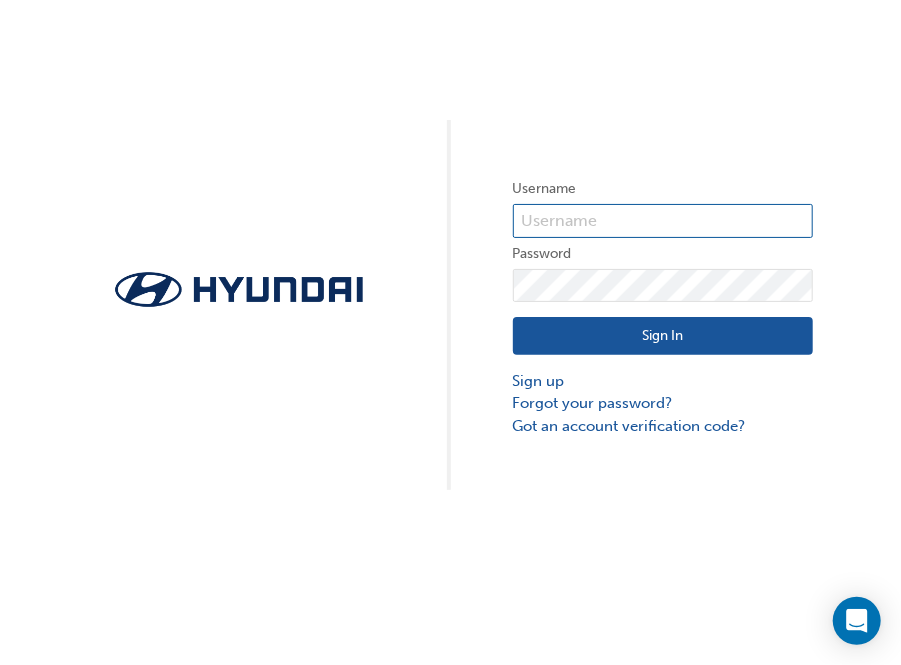 click at bounding box center (663, 221) 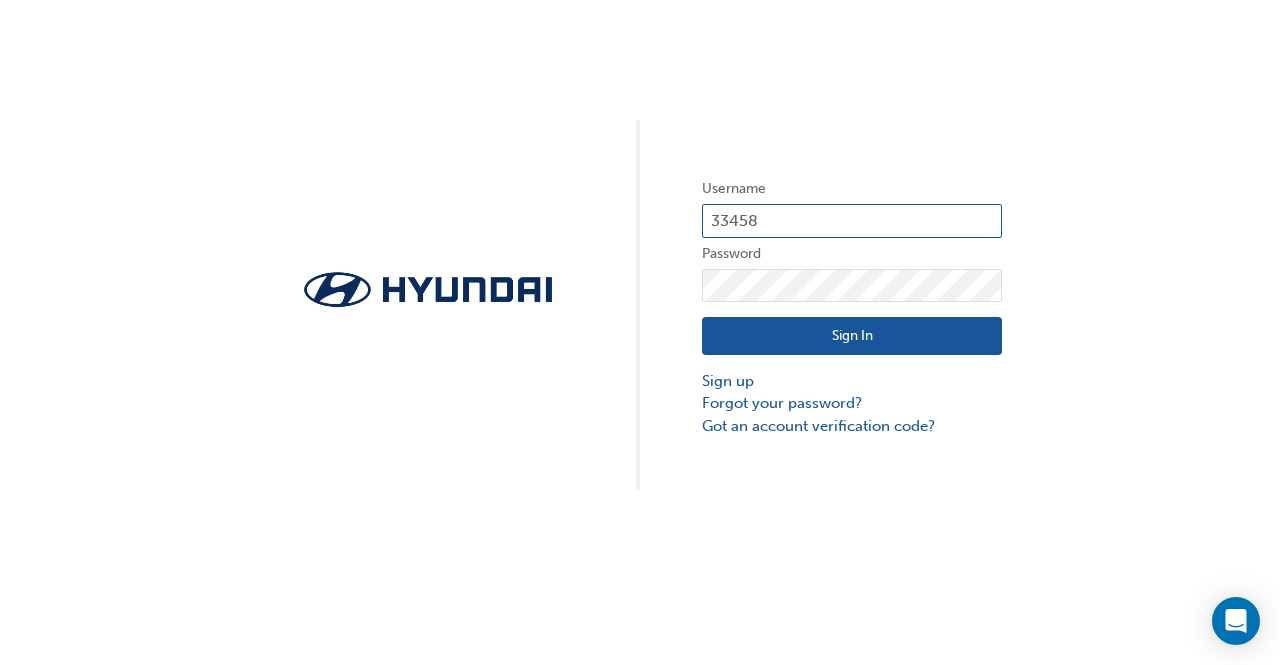 type on "33458" 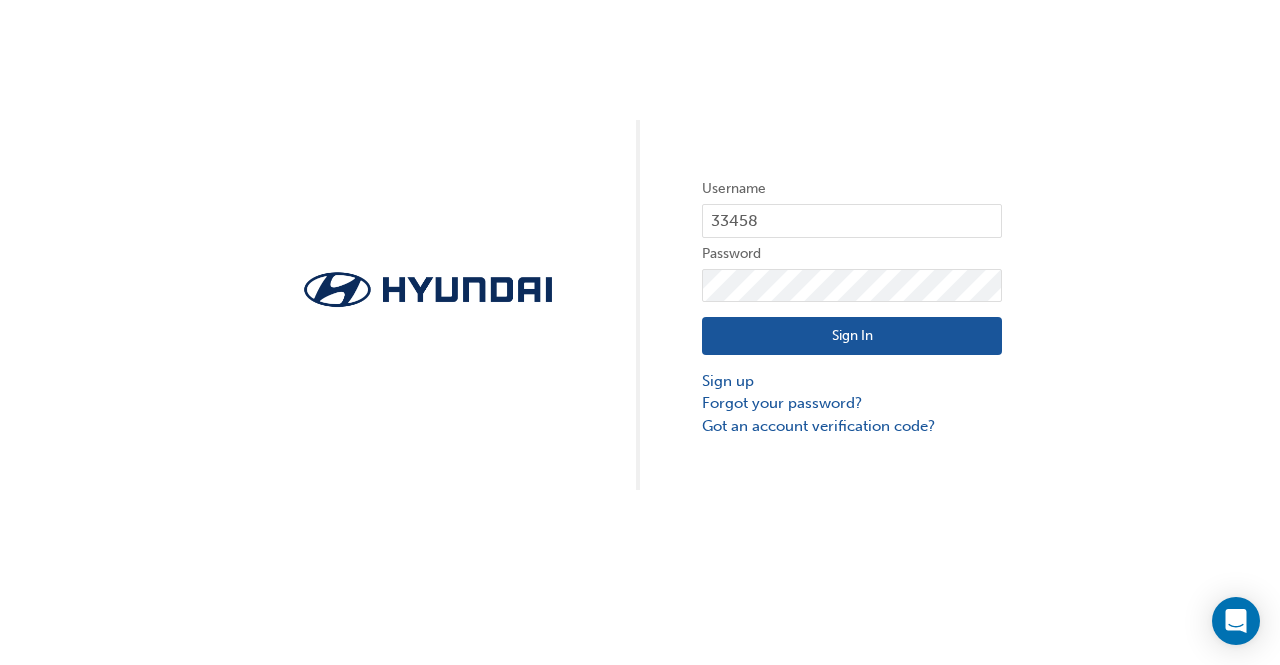 click on "Sign In" at bounding box center (852, 336) 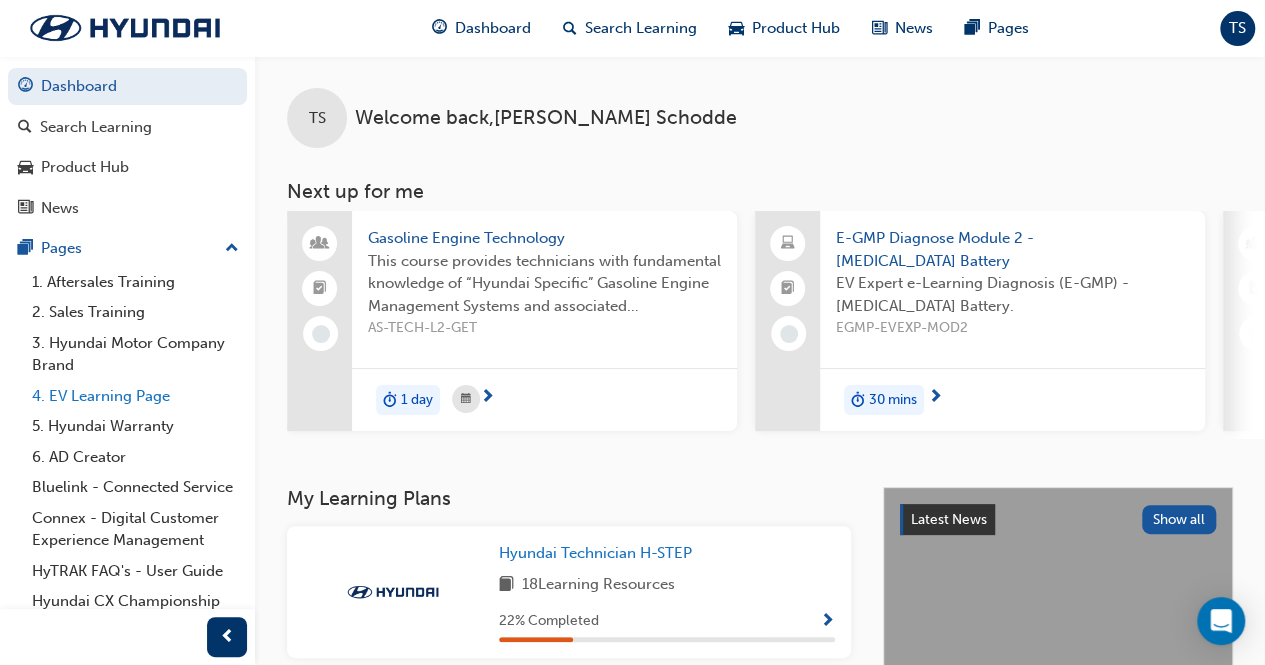 scroll, scrollTop: 84, scrollLeft: 0, axis: vertical 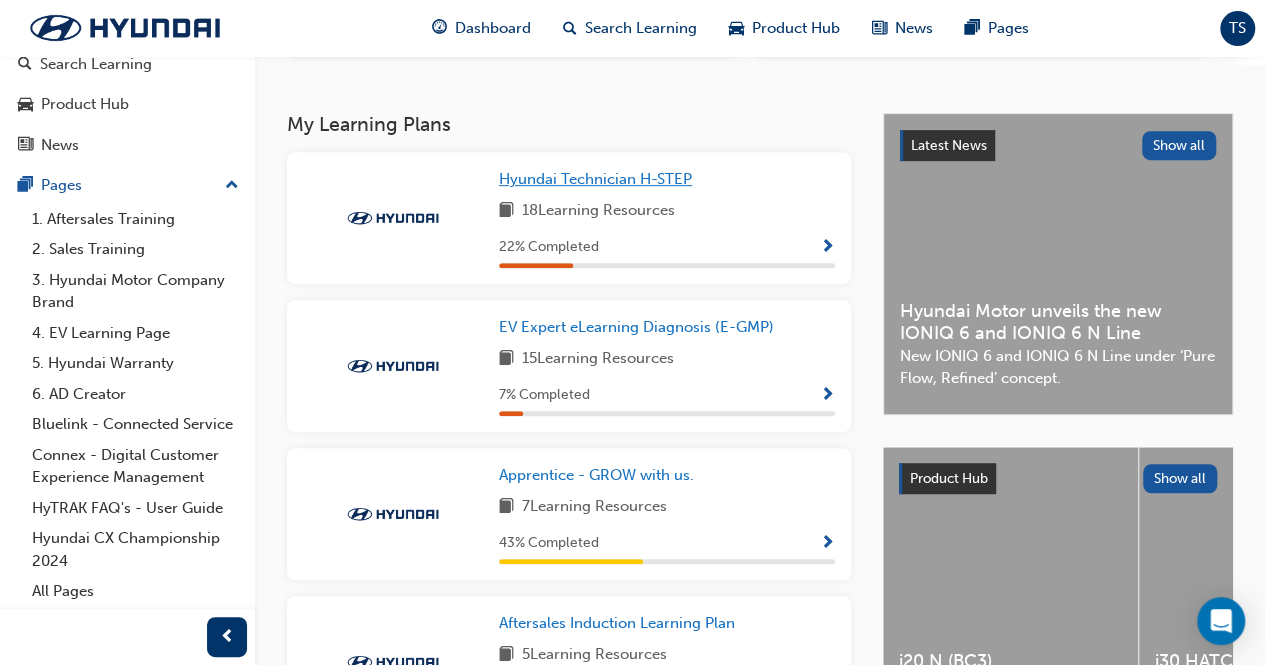 click on "Hyundai Technician H-STEP" at bounding box center [595, 179] 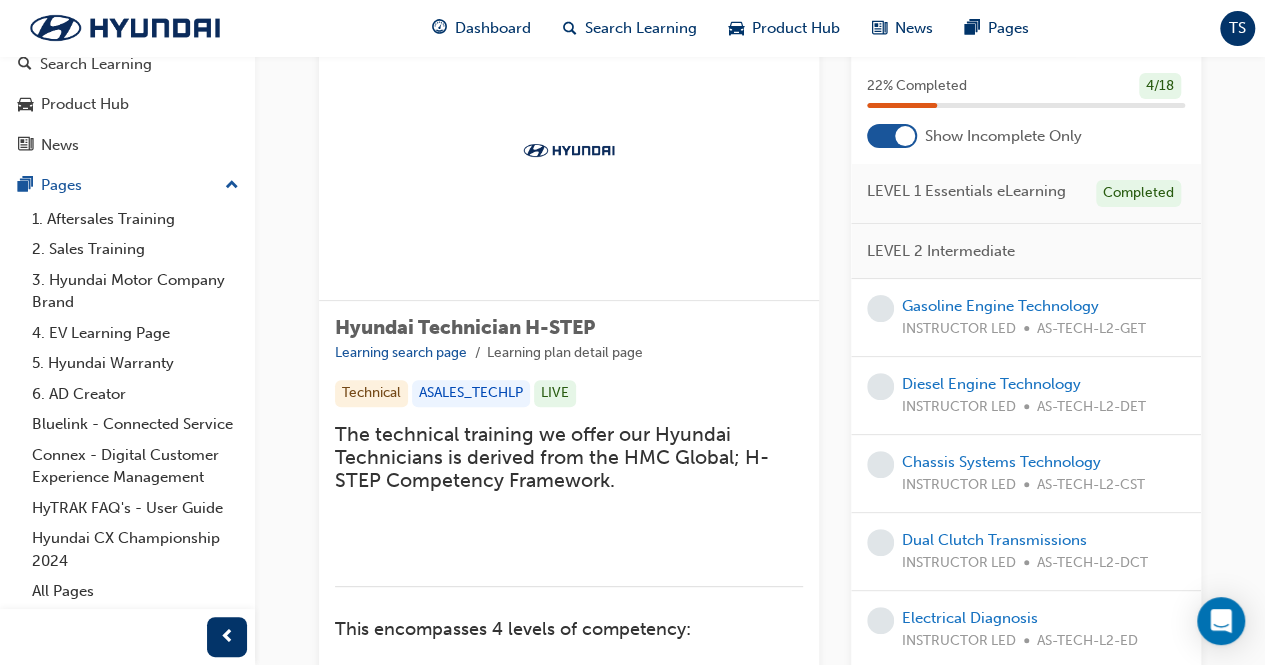 scroll, scrollTop: 104, scrollLeft: 0, axis: vertical 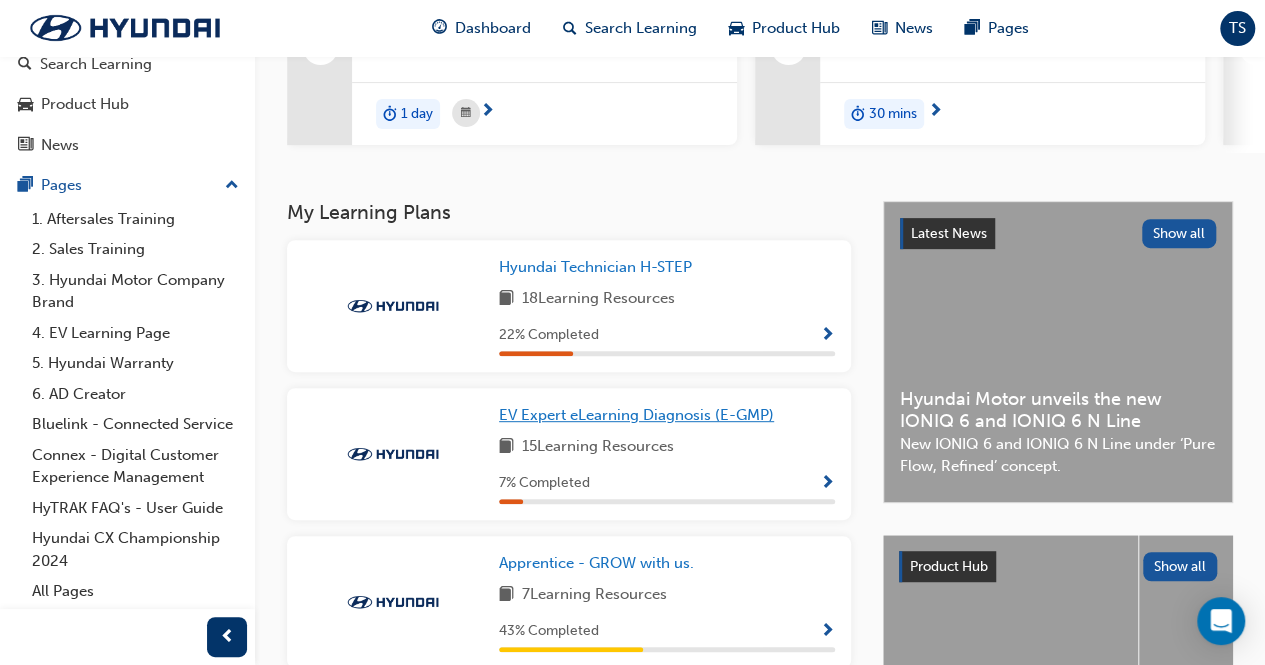 click on "EV Expert eLearning Diagnosis (E-GMP)" at bounding box center (636, 415) 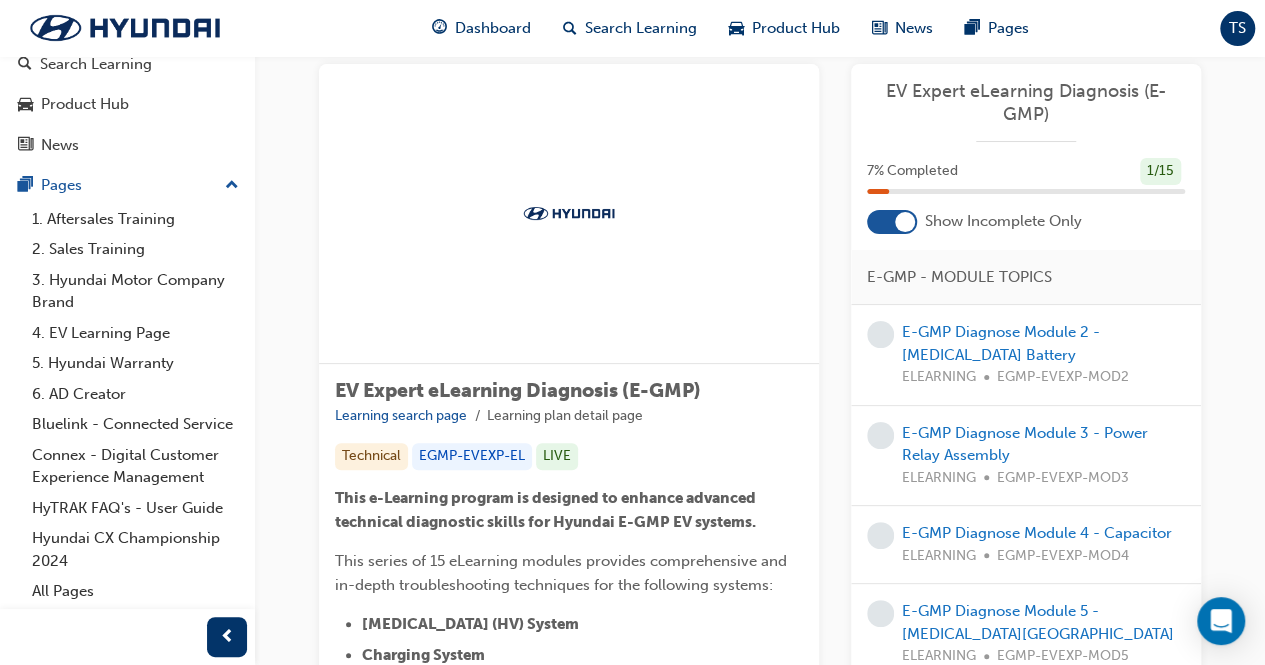 scroll, scrollTop: 41, scrollLeft: 0, axis: vertical 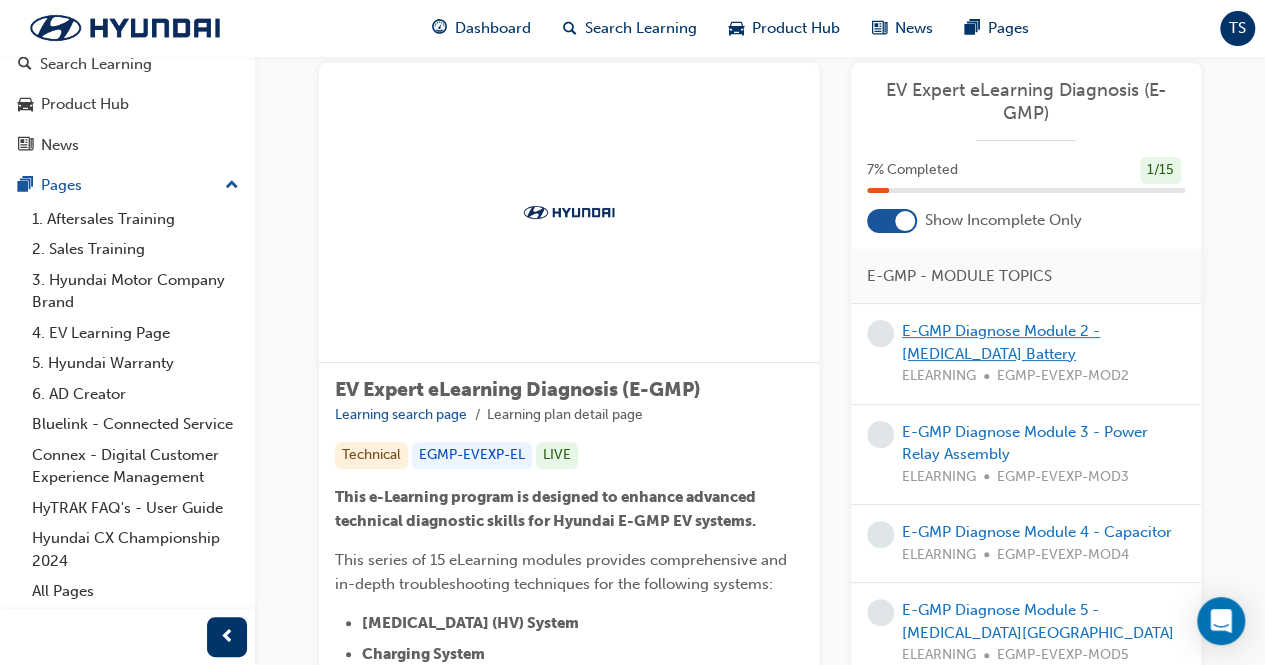 click on "E-GMP Diagnose Module 2 - [MEDICAL_DATA] Battery" at bounding box center [1001, 342] 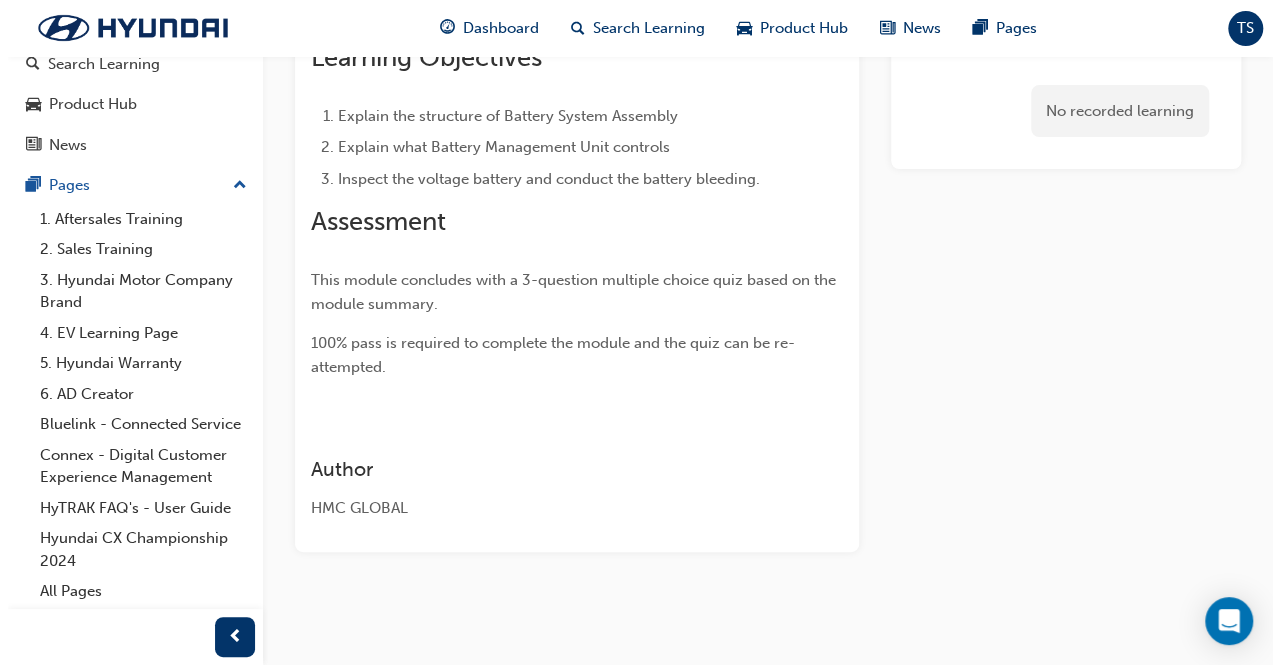 scroll, scrollTop: 0, scrollLeft: 0, axis: both 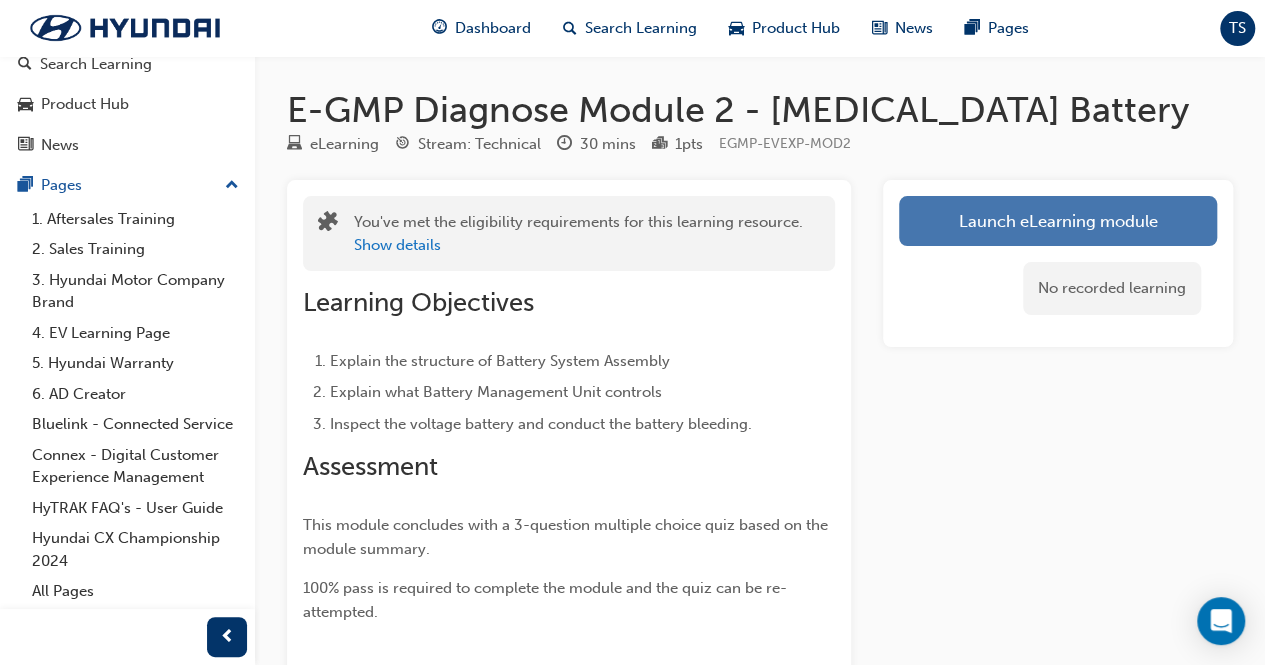 click on "Launch eLearning module" at bounding box center [1058, 221] 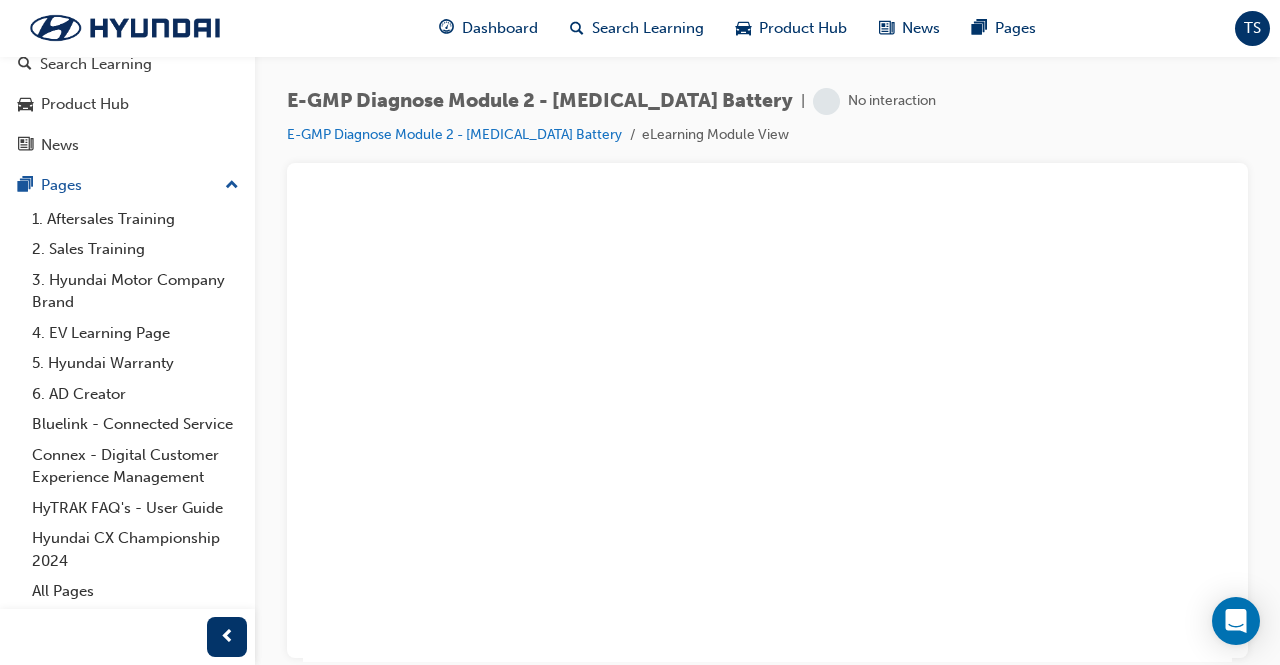 scroll, scrollTop: 0, scrollLeft: 0, axis: both 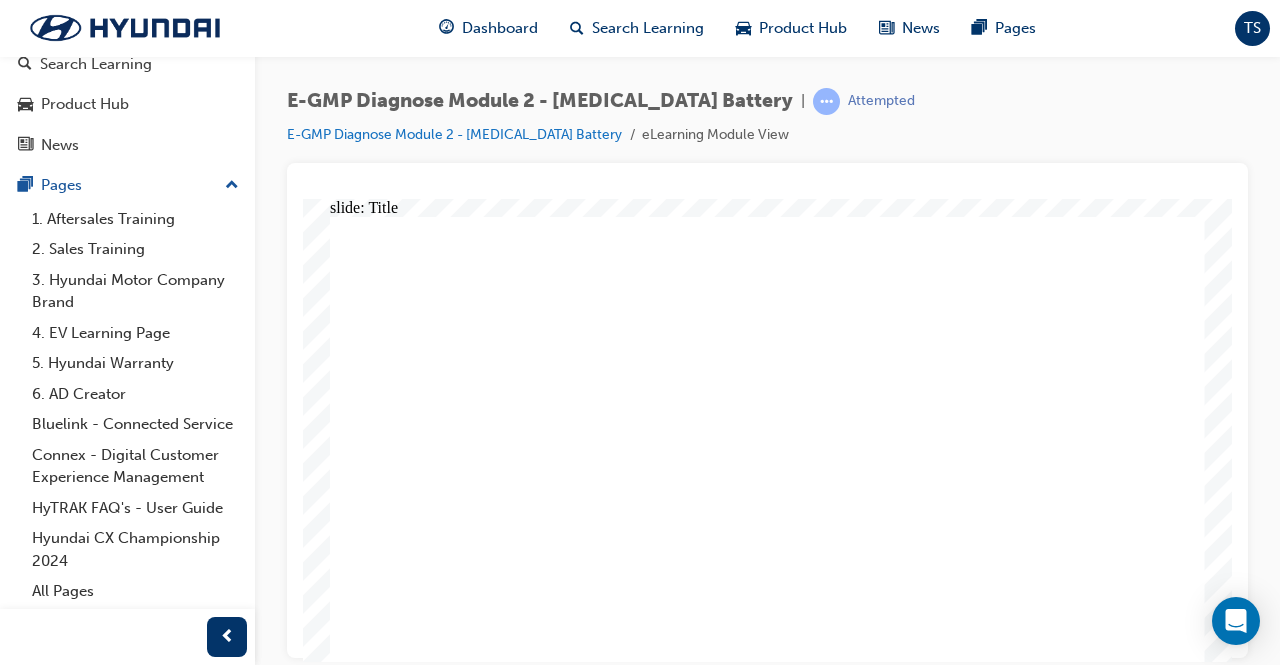 click 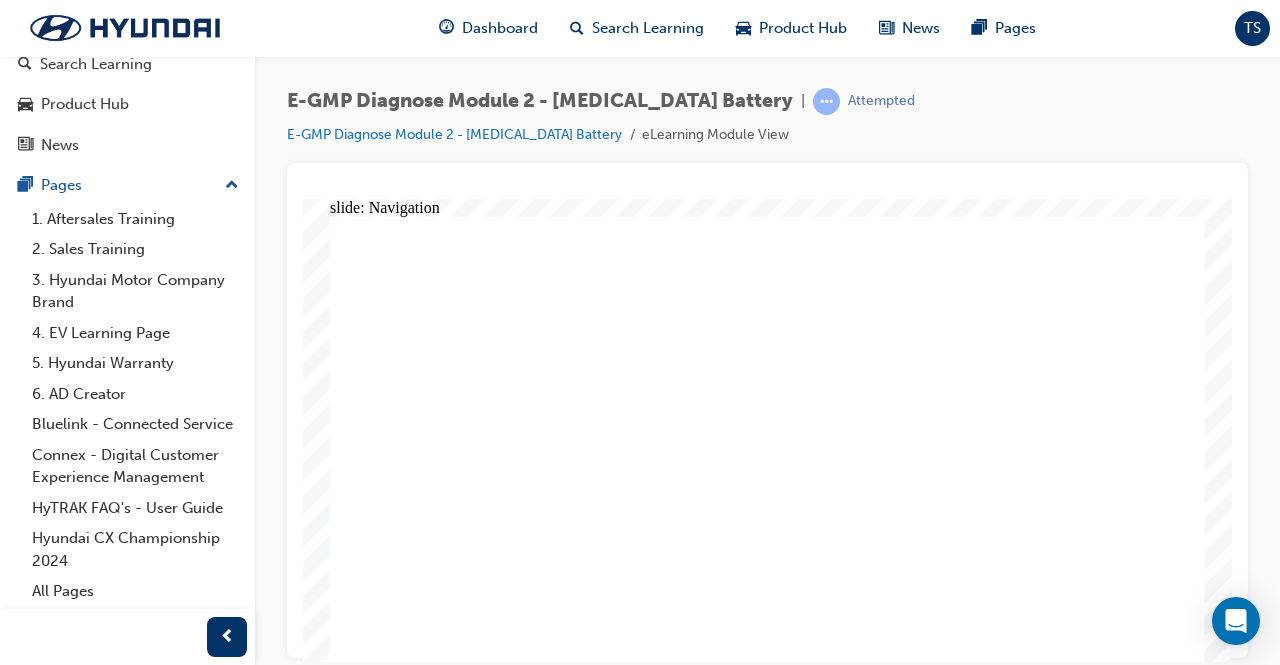click 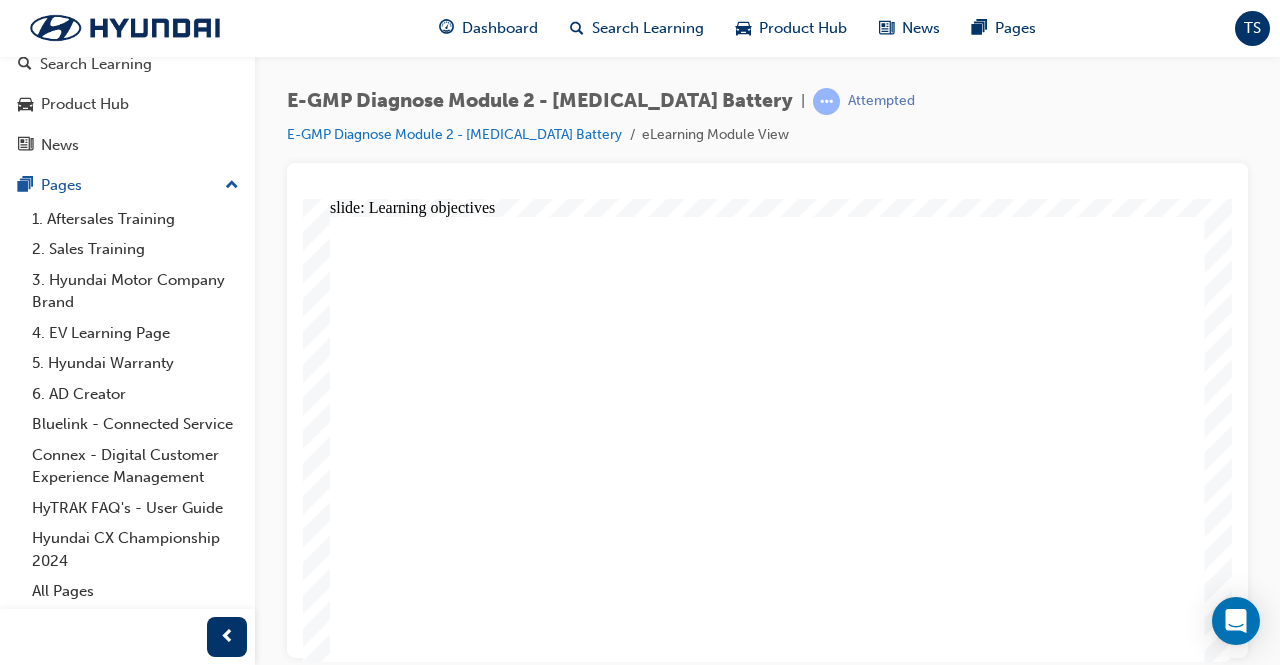 click 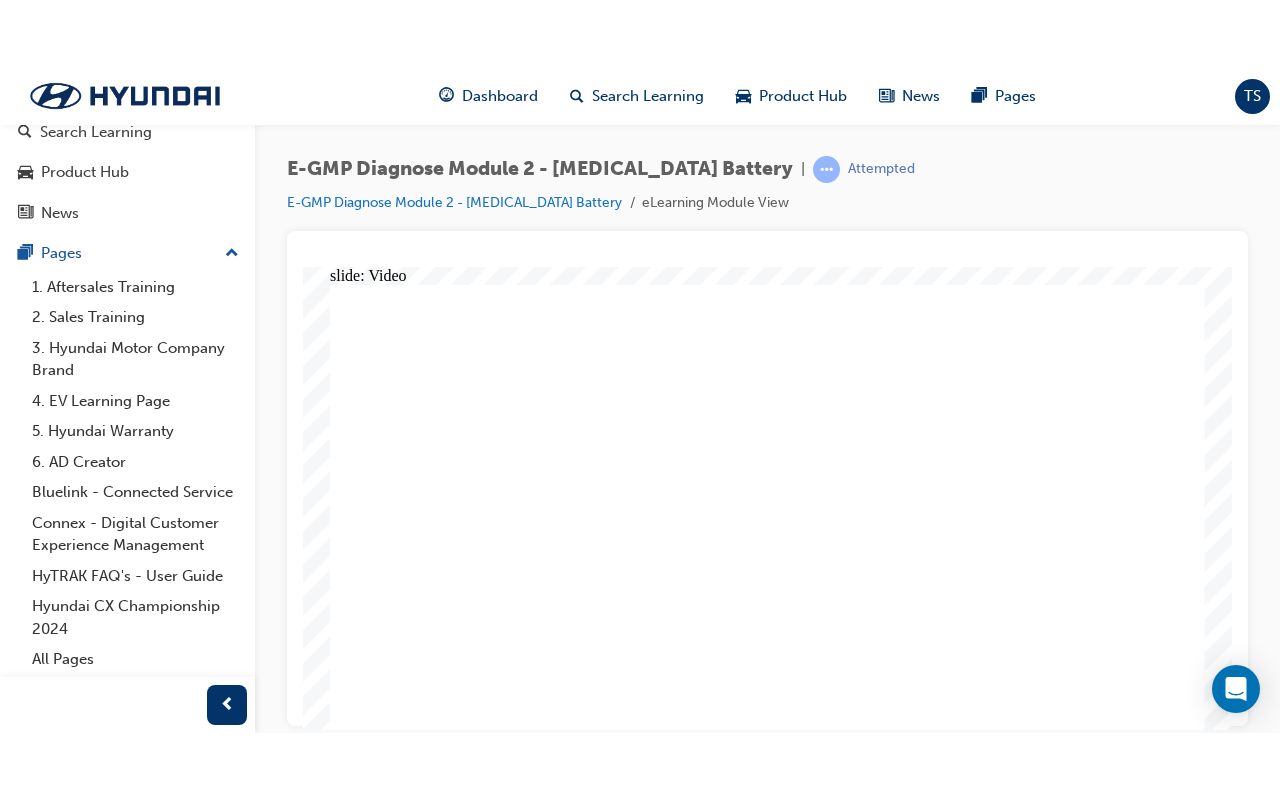 scroll, scrollTop: 0, scrollLeft: 0, axis: both 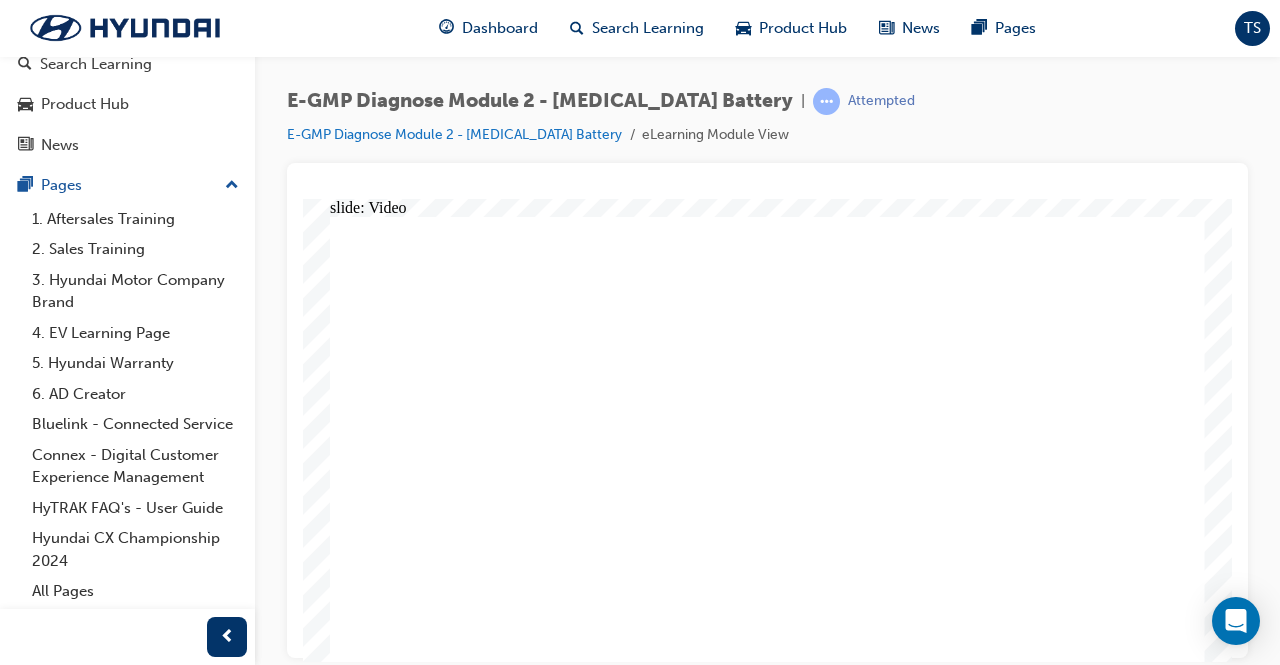 click at bounding box center (767, 410) 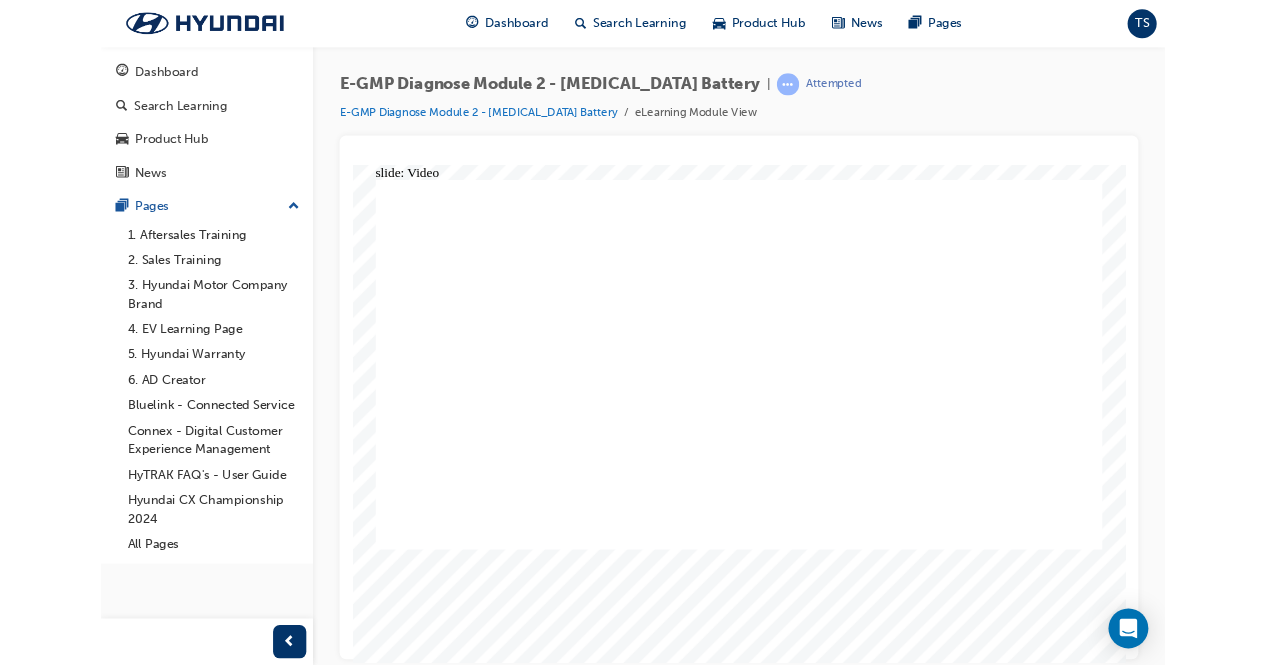 scroll, scrollTop: 0, scrollLeft: 0, axis: both 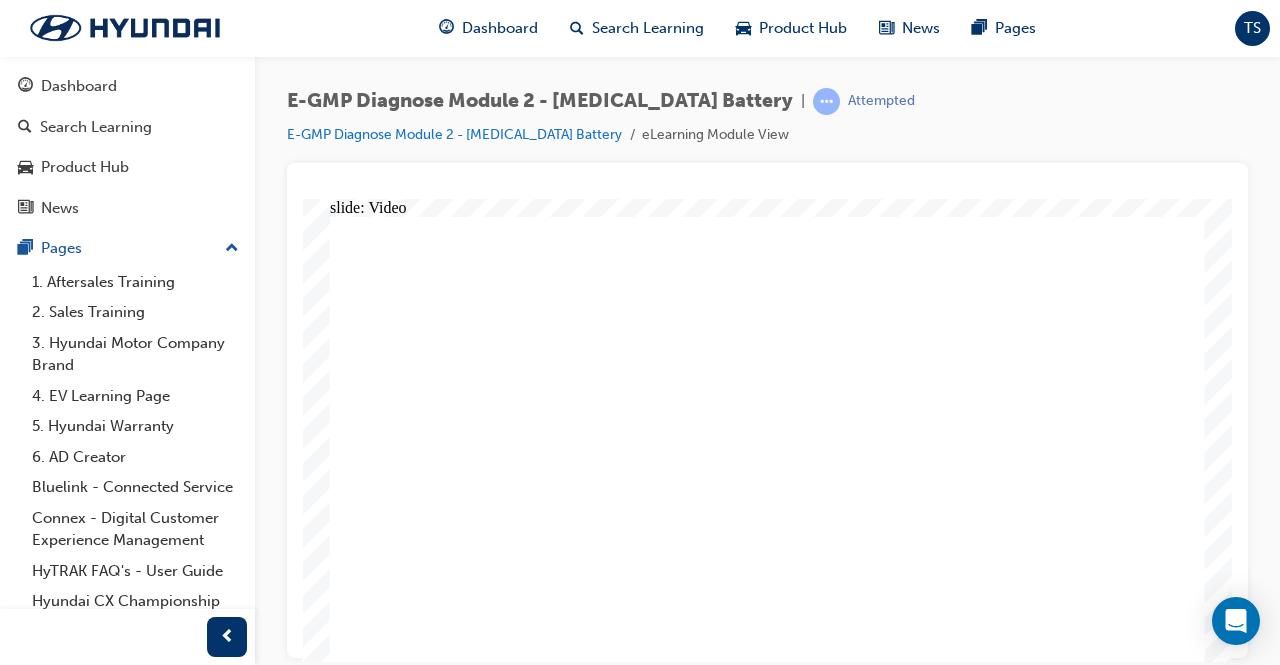 click 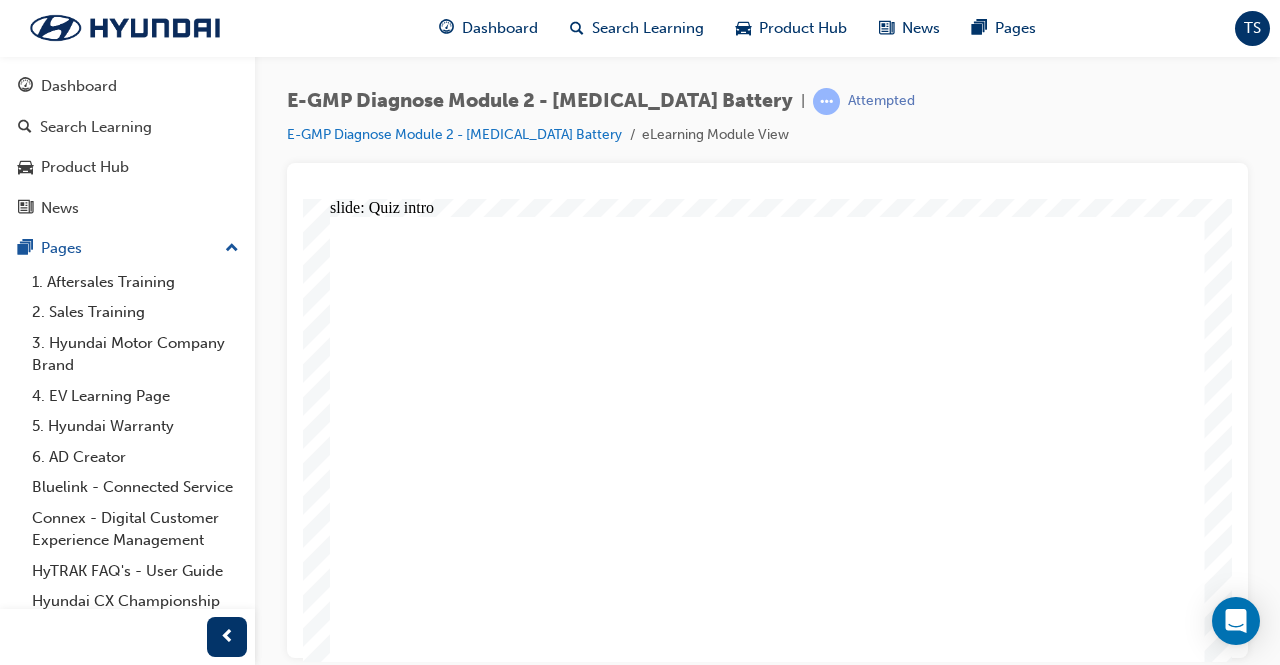 click 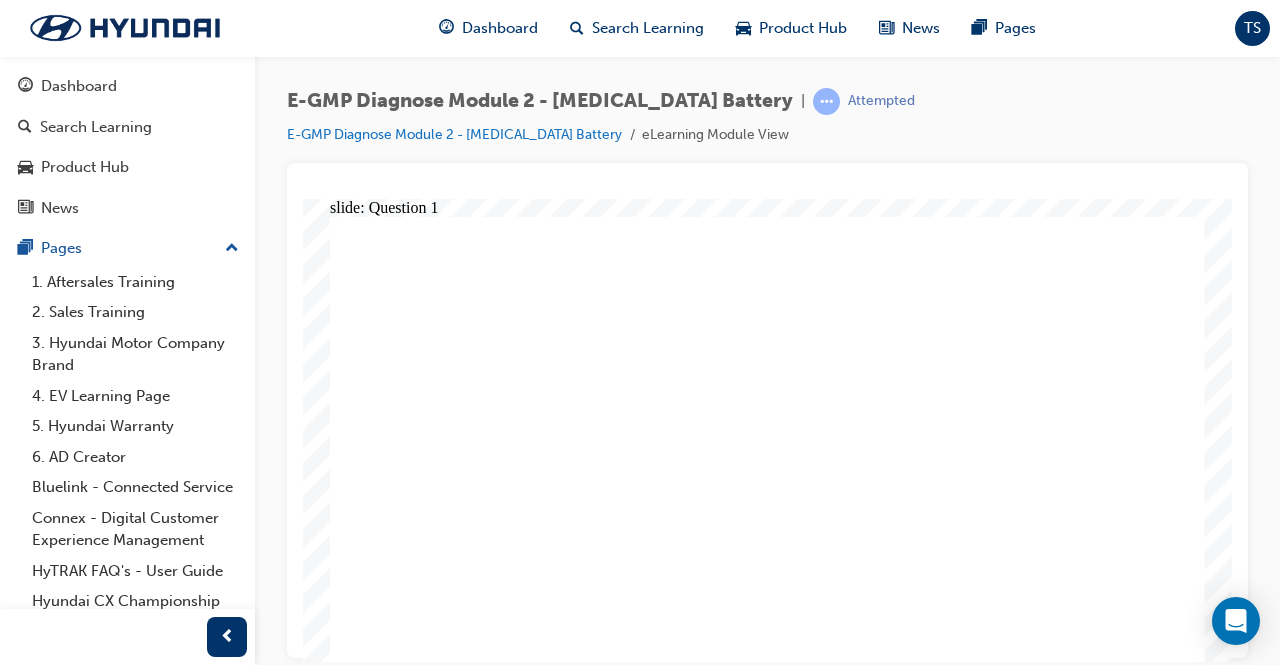click 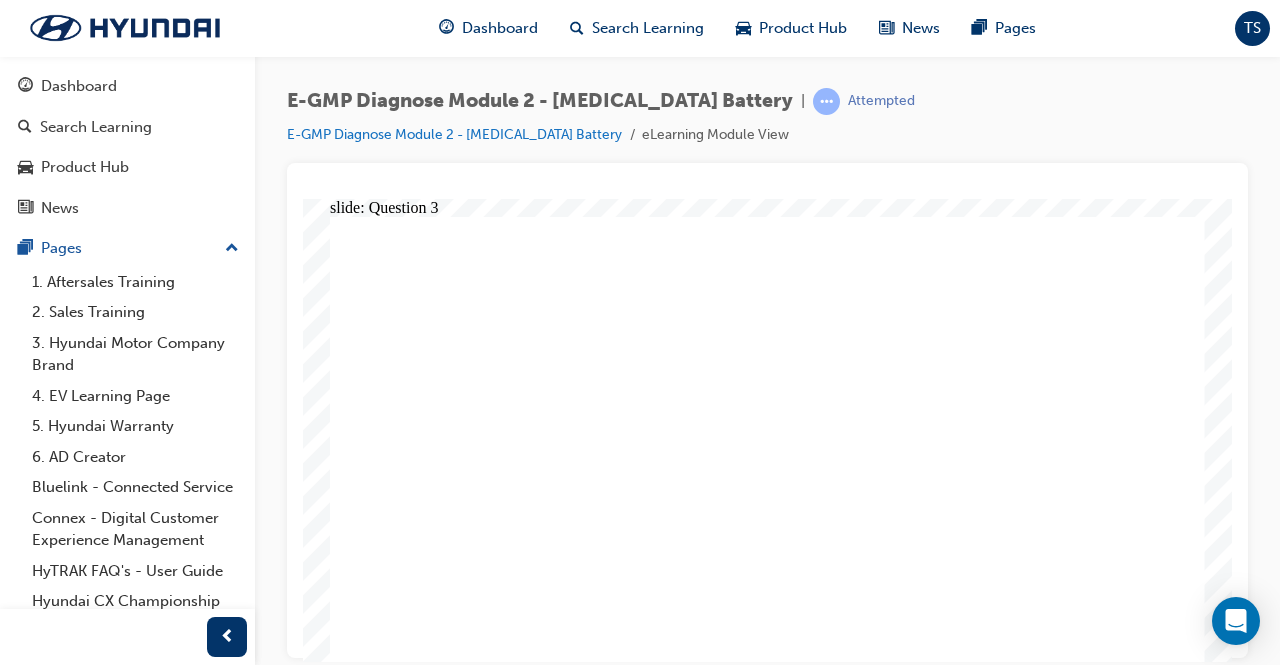 click 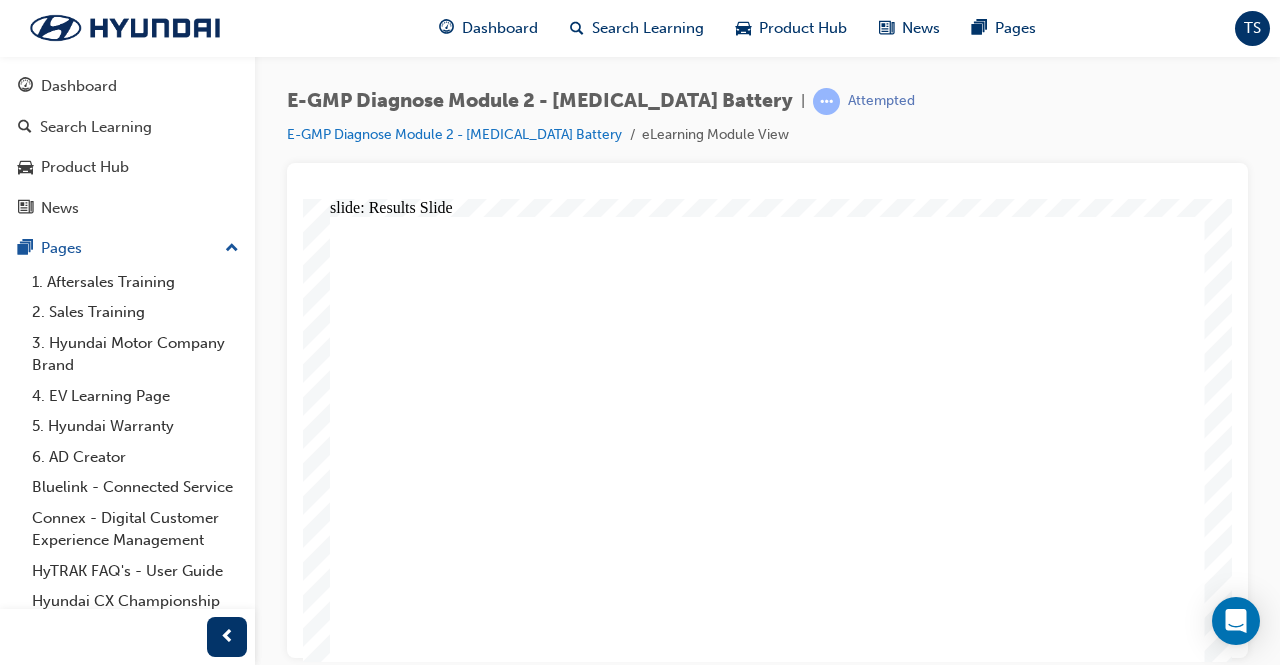 click 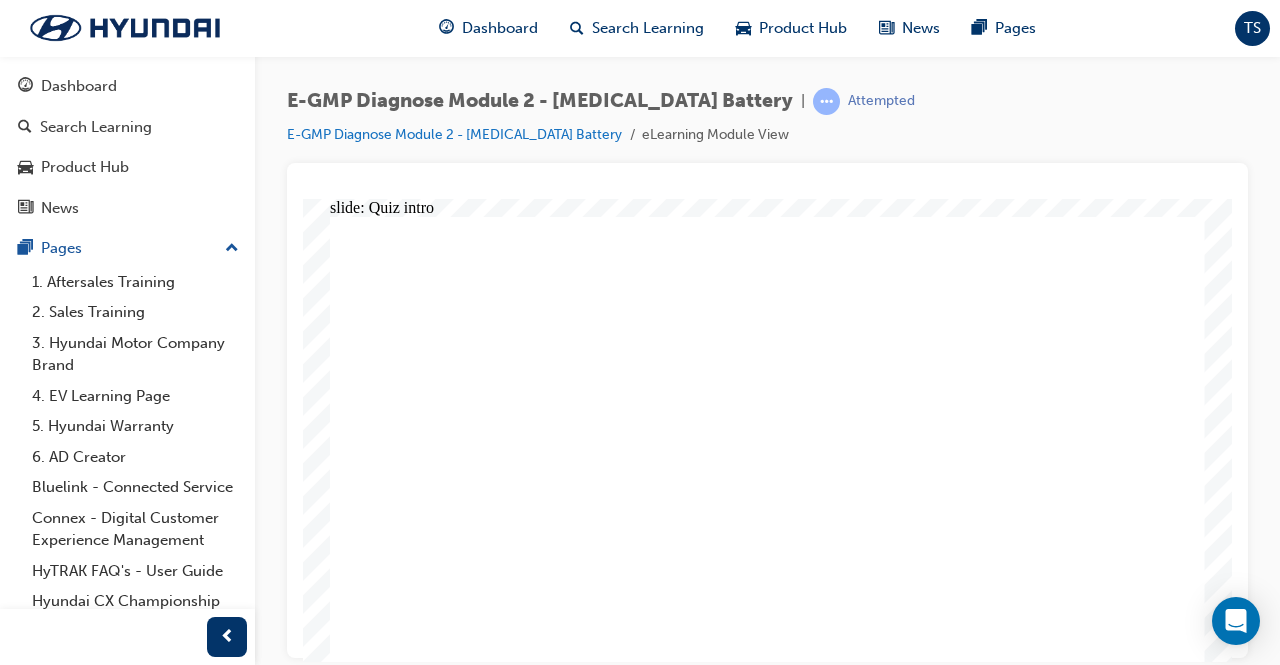 click 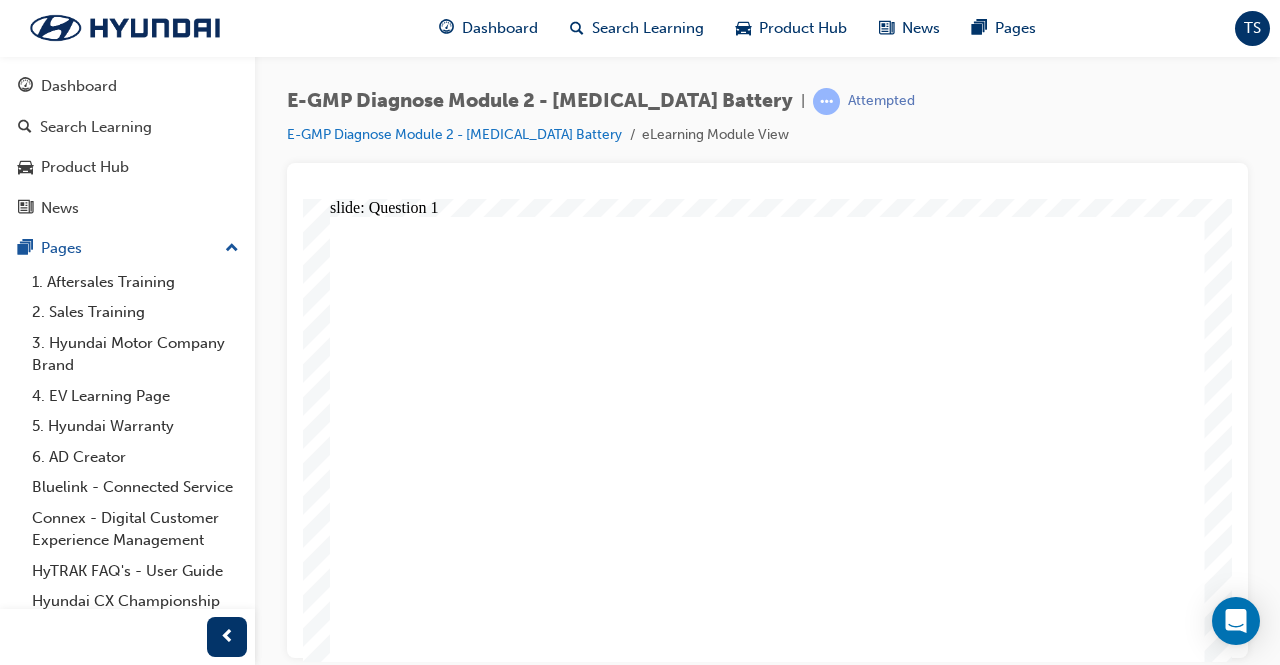 click 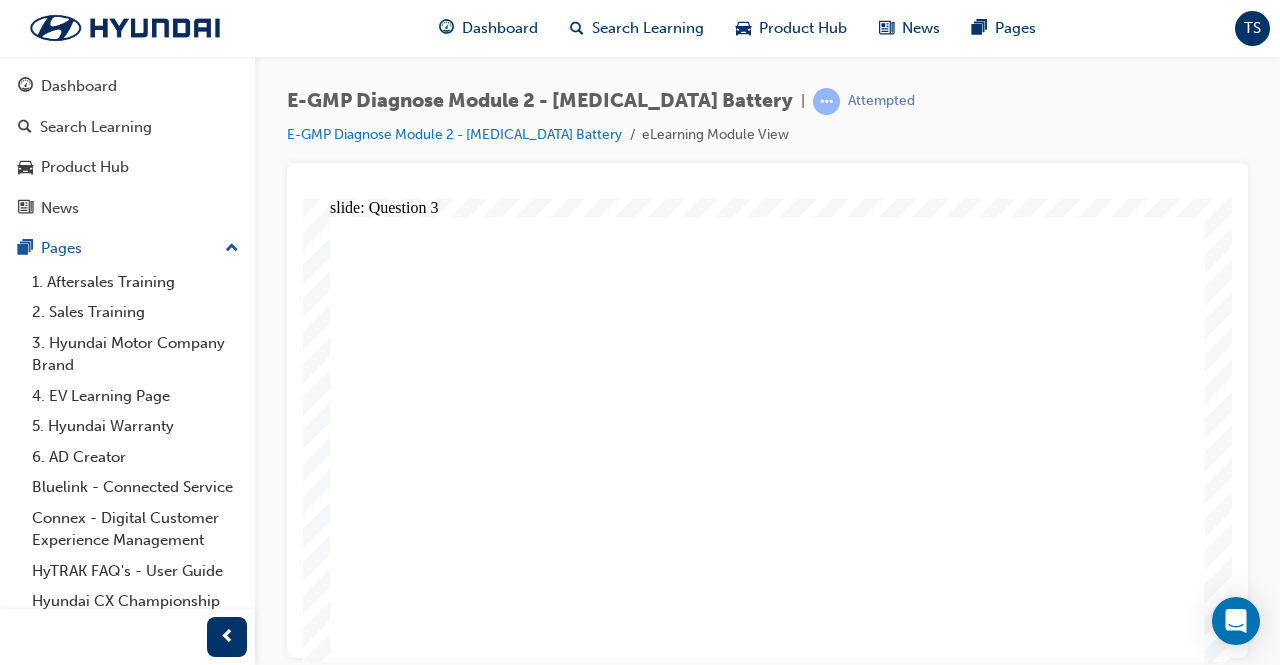 click 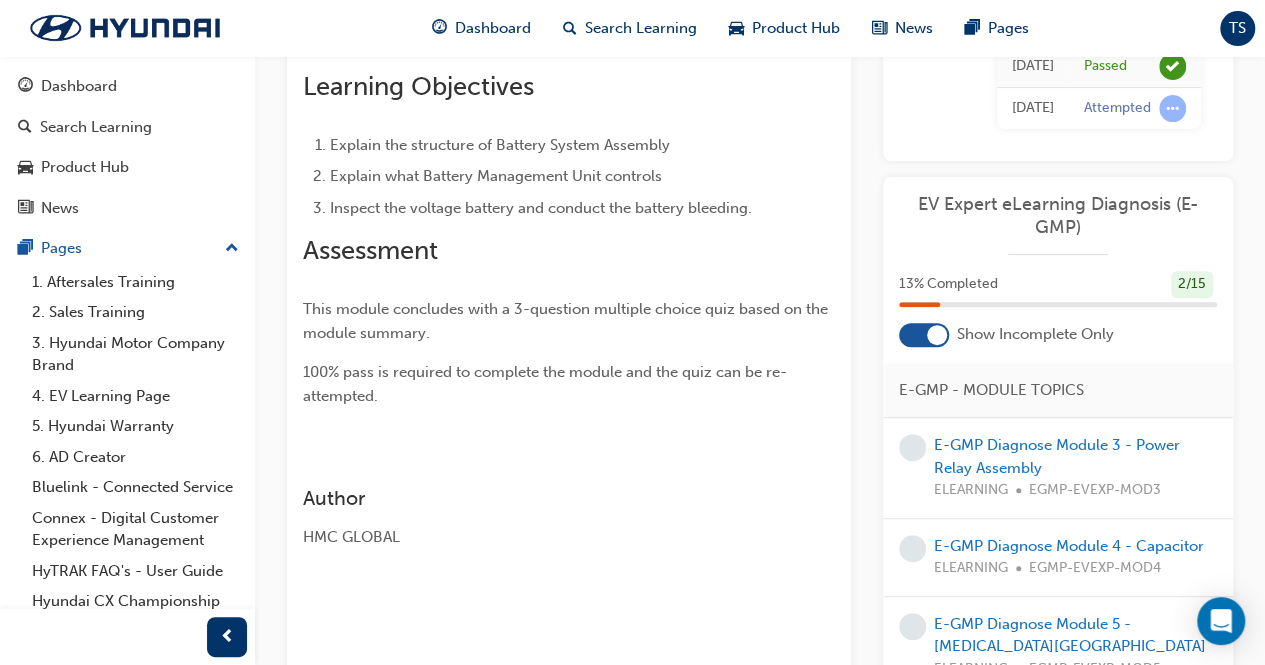 scroll, scrollTop: 217, scrollLeft: 0, axis: vertical 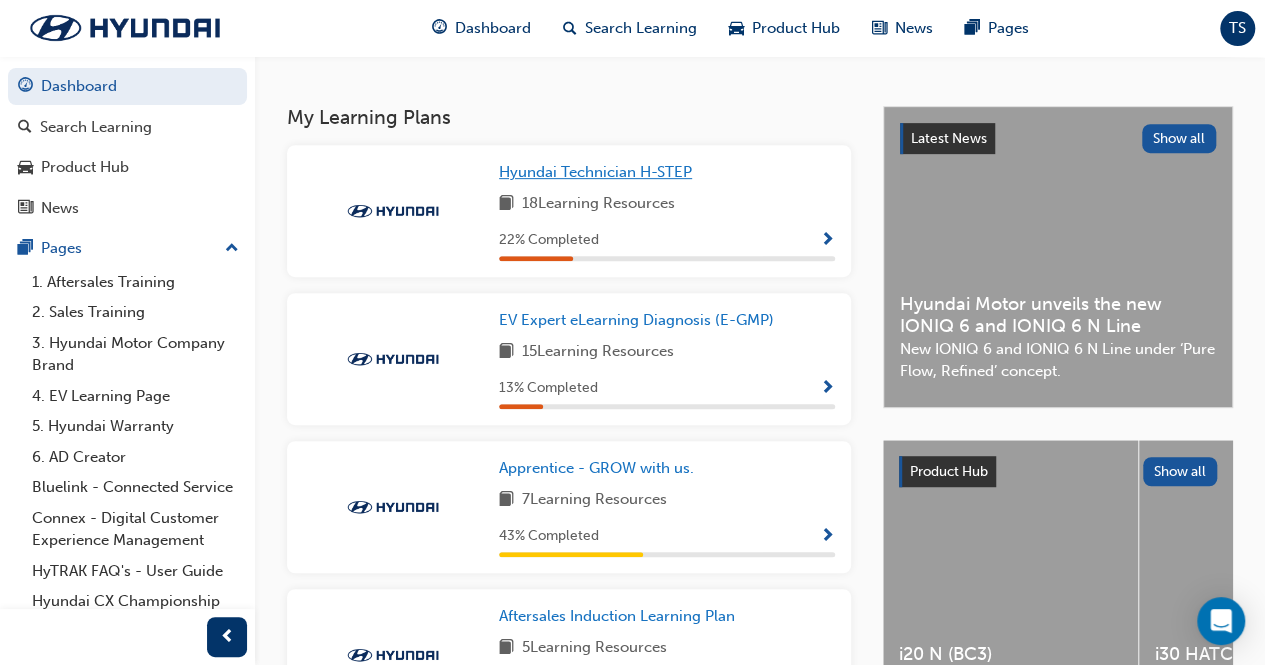 click on "Hyundai Technician H-STEP" at bounding box center [595, 172] 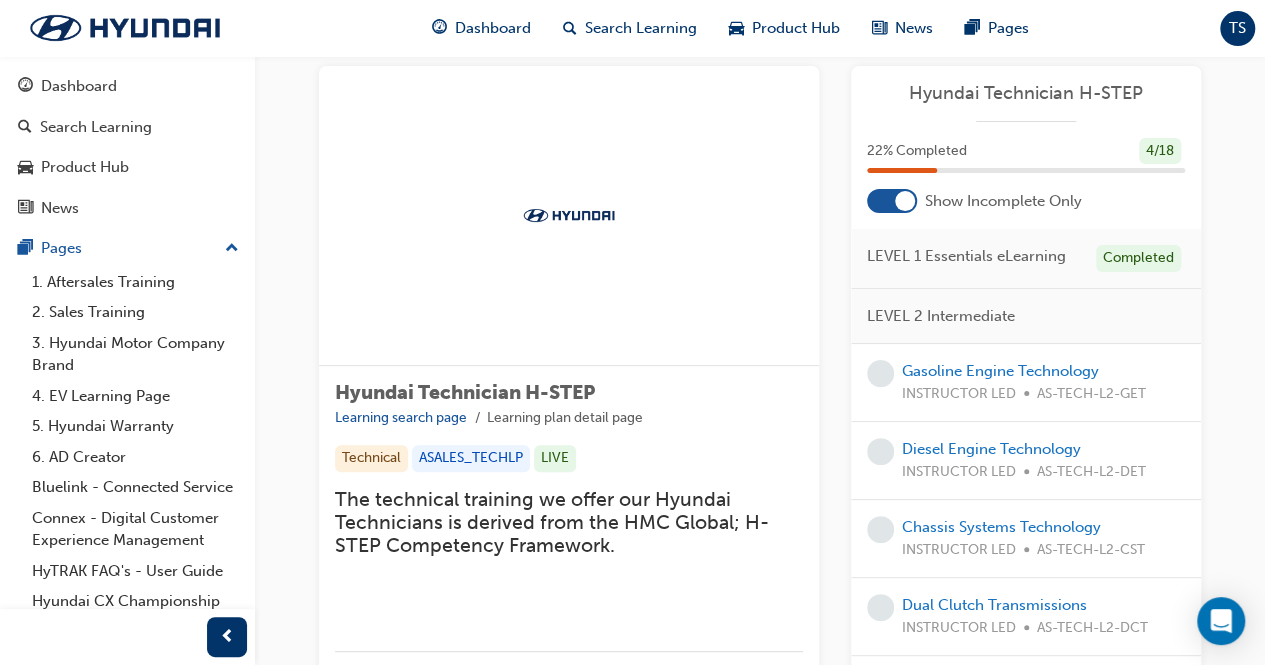 scroll, scrollTop: 39, scrollLeft: 0, axis: vertical 